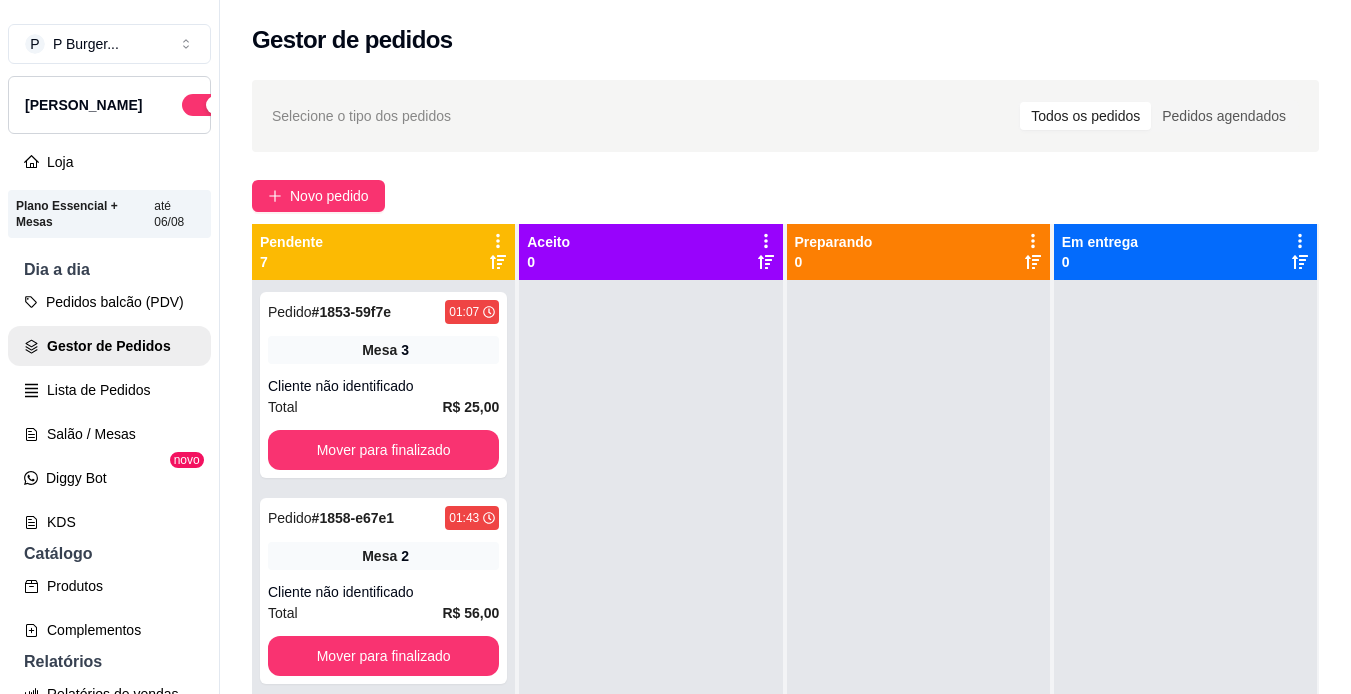 scroll, scrollTop: 0, scrollLeft: 0, axis: both 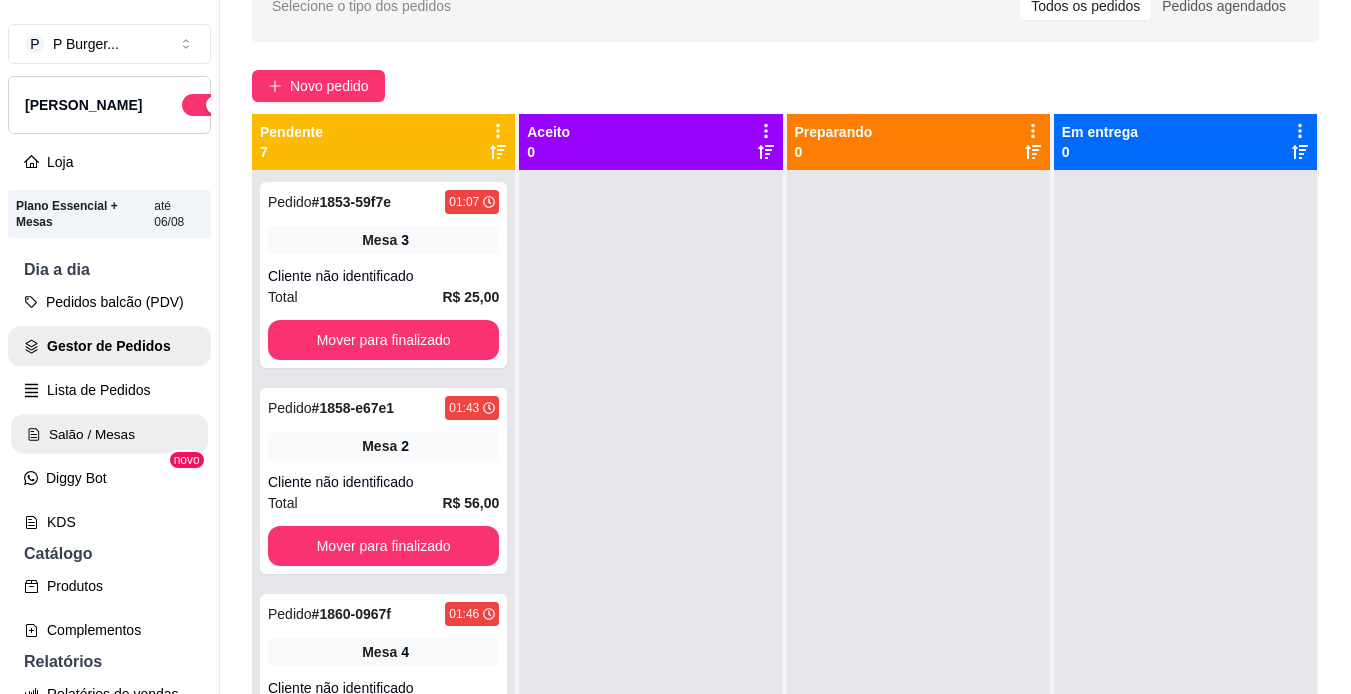 click on "Salão / Mesas" at bounding box center (109, 434) 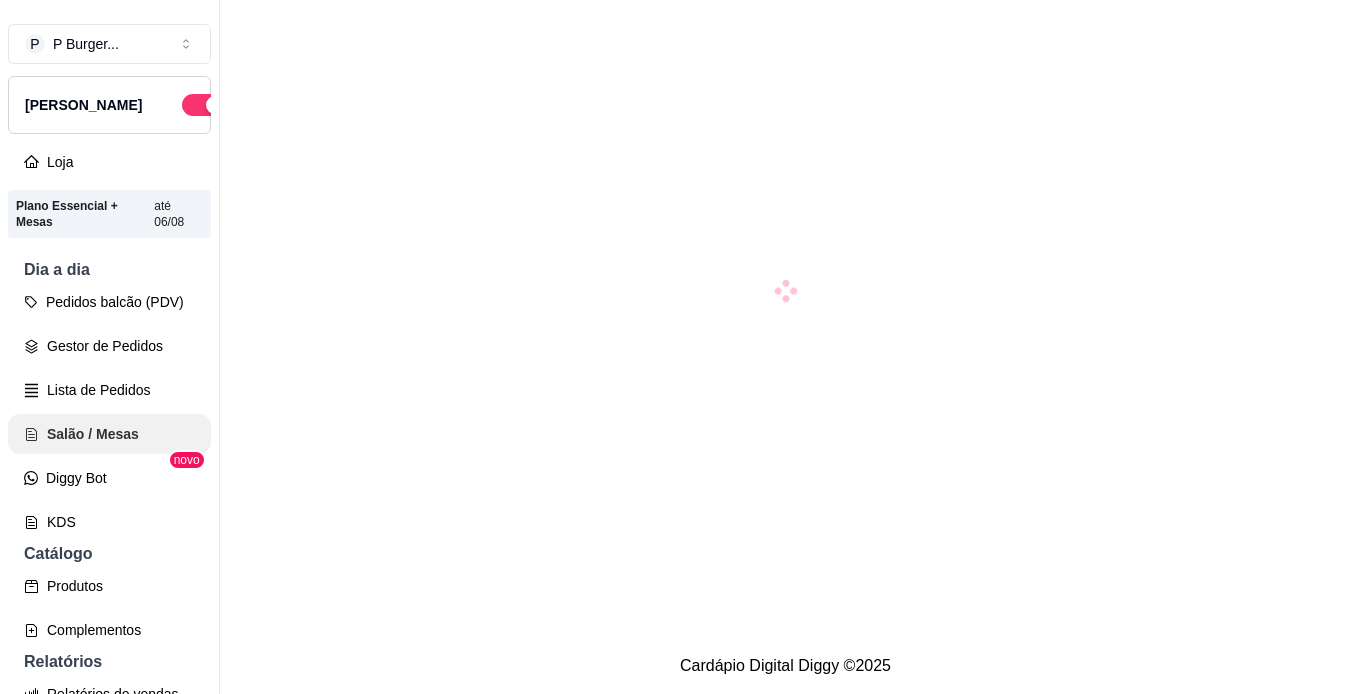 scroll, scrollTop: 0, scrollLeft: 0, axis: both 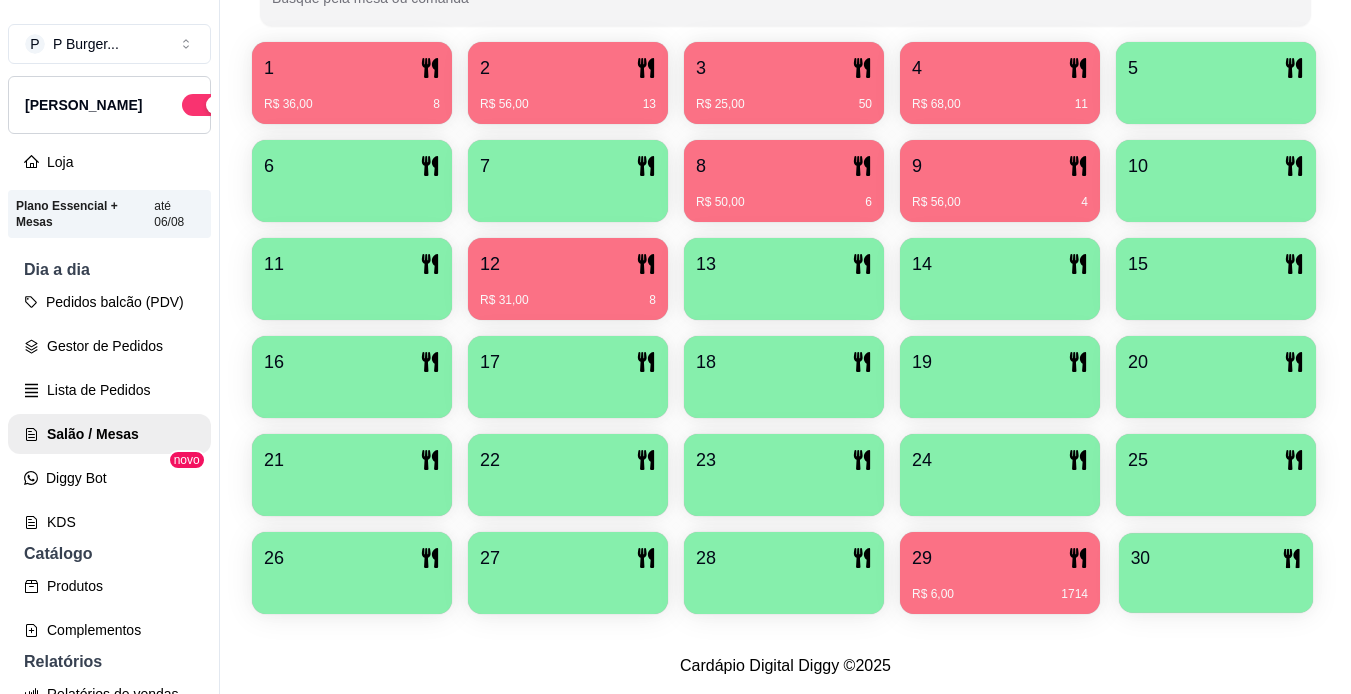 click on "30" at bounding box center [1216, 558] 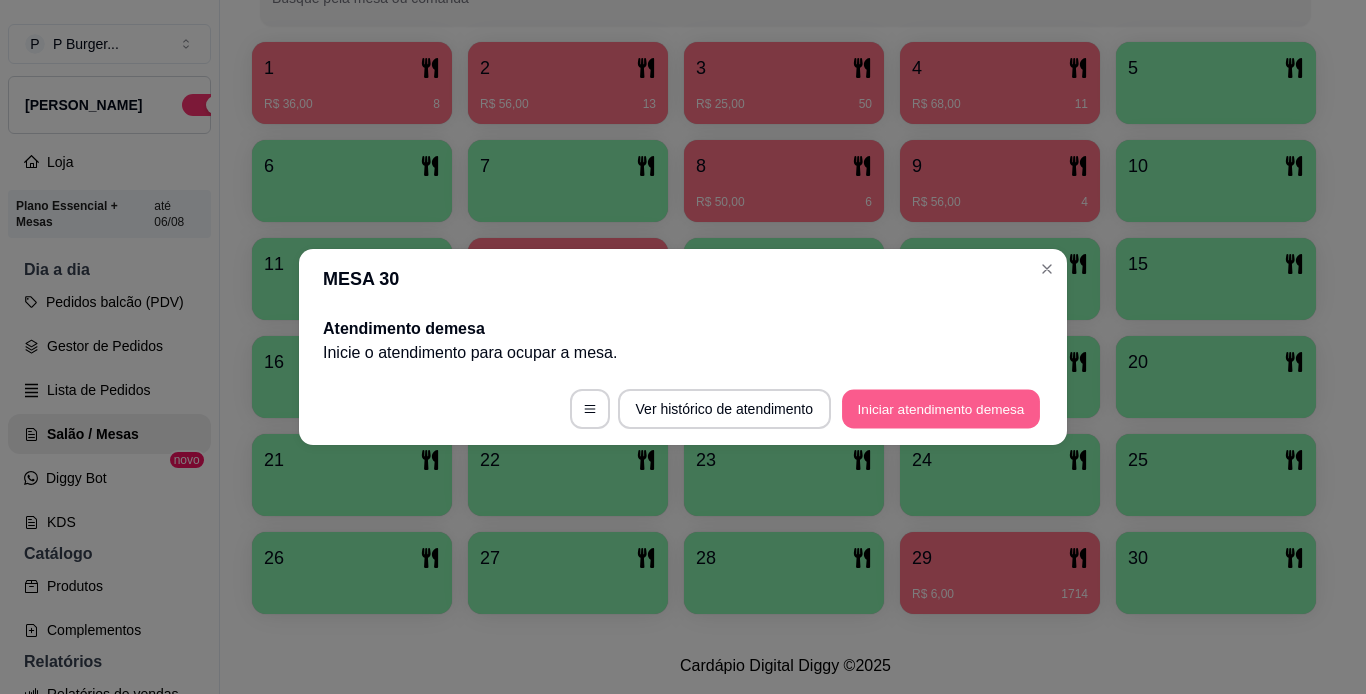 click on "Iniciar atendimento de  mesa" at bounding box center (941, 409) 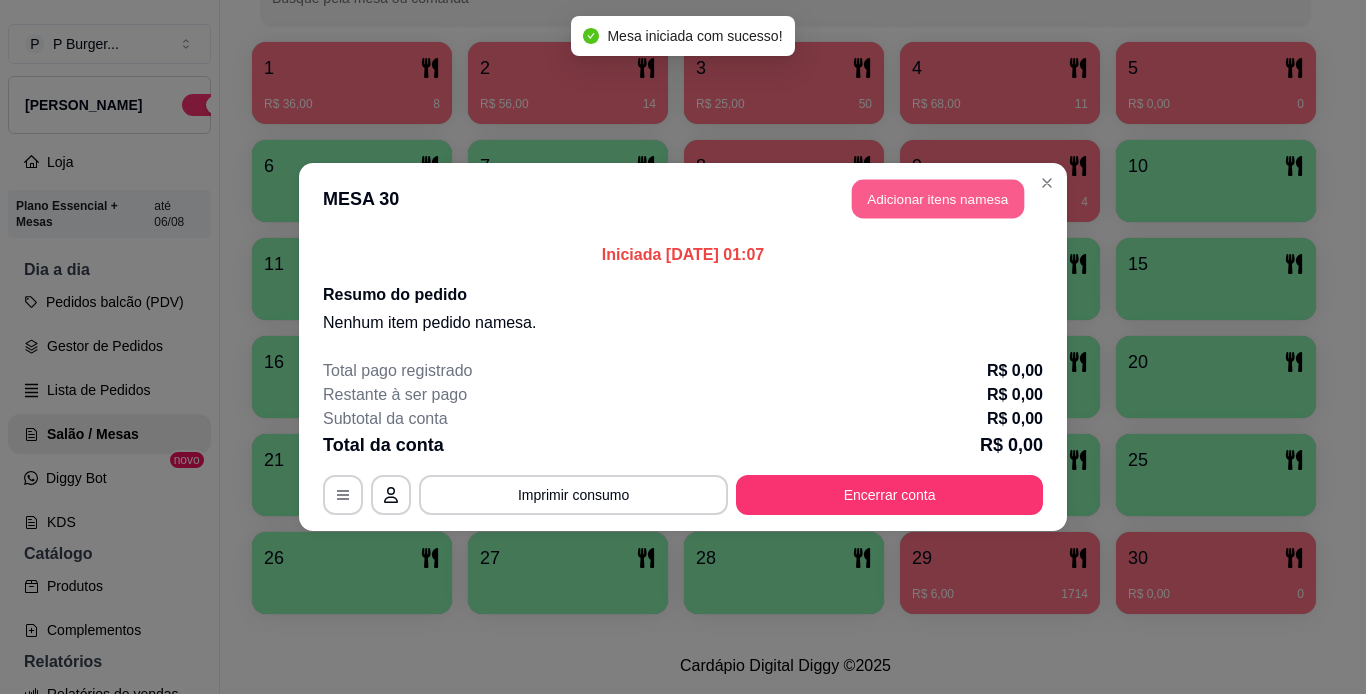 click on "Adicionar itens na  mesa" at bounding box center (938, 199) 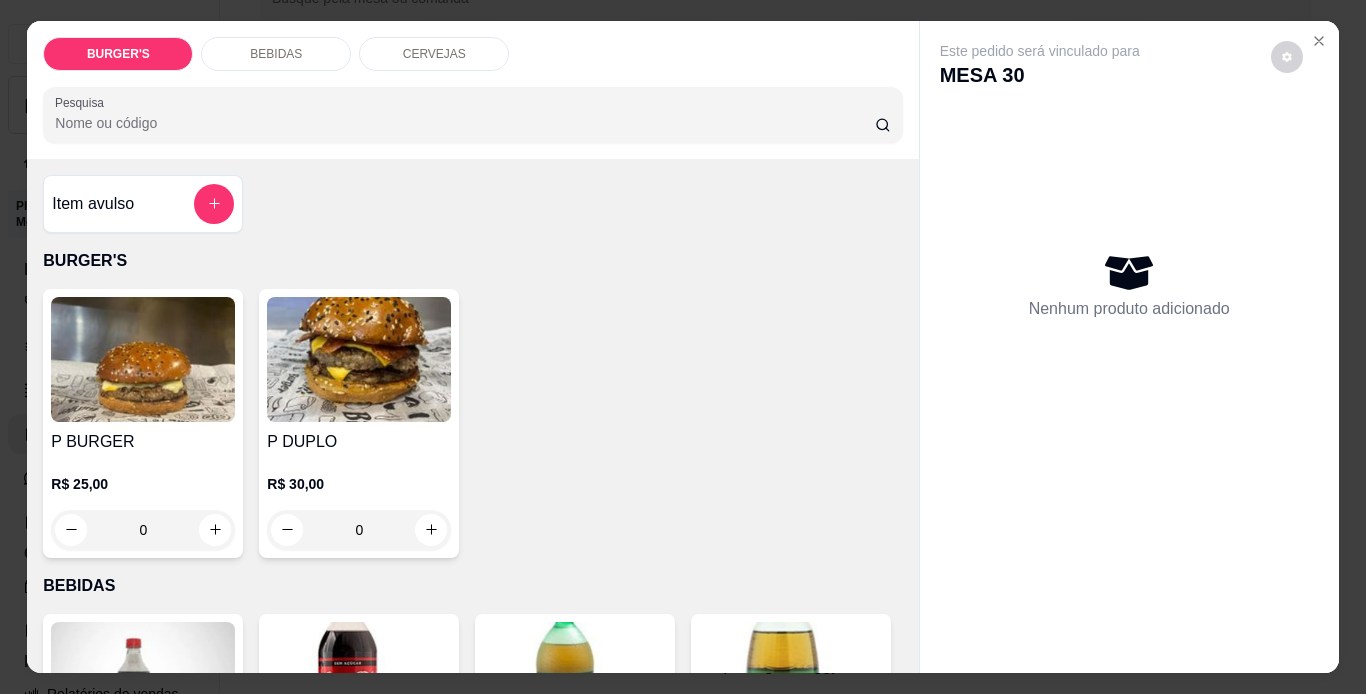 click at bounding box center [143, 359] 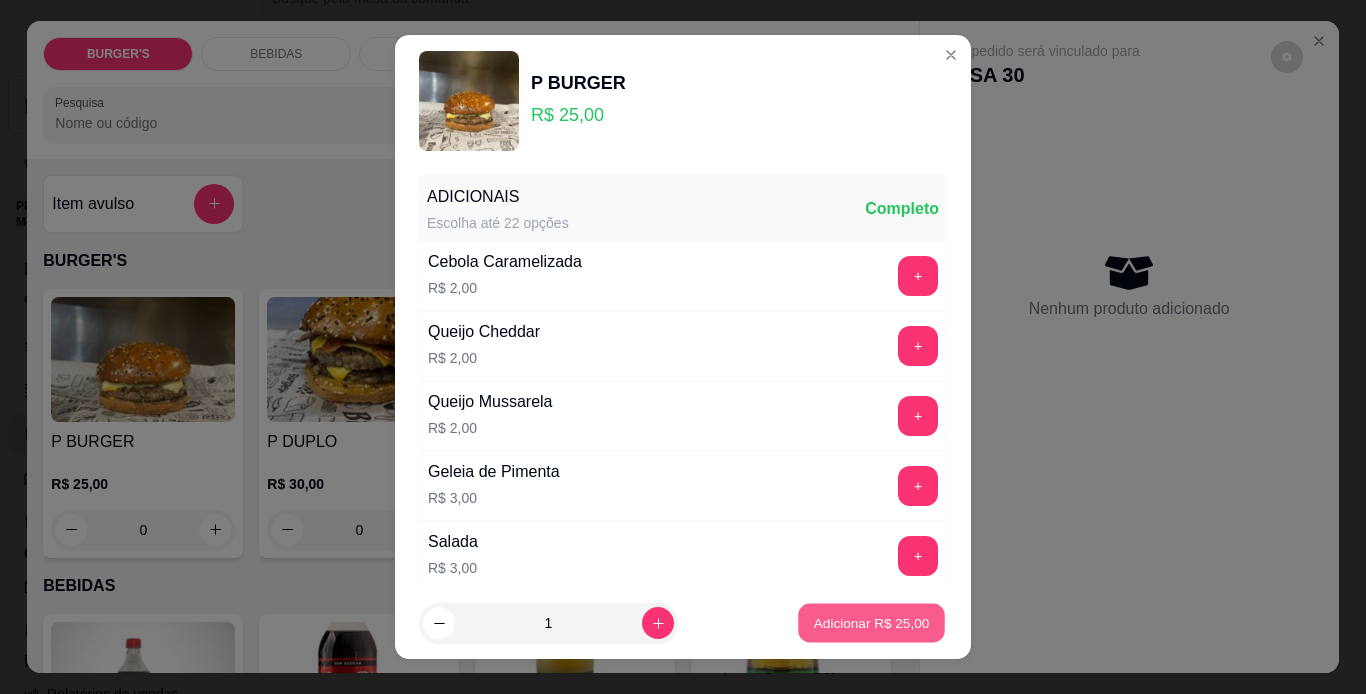 click on "Adicionar   R$ 25,00" at bounding box center [872, 623] 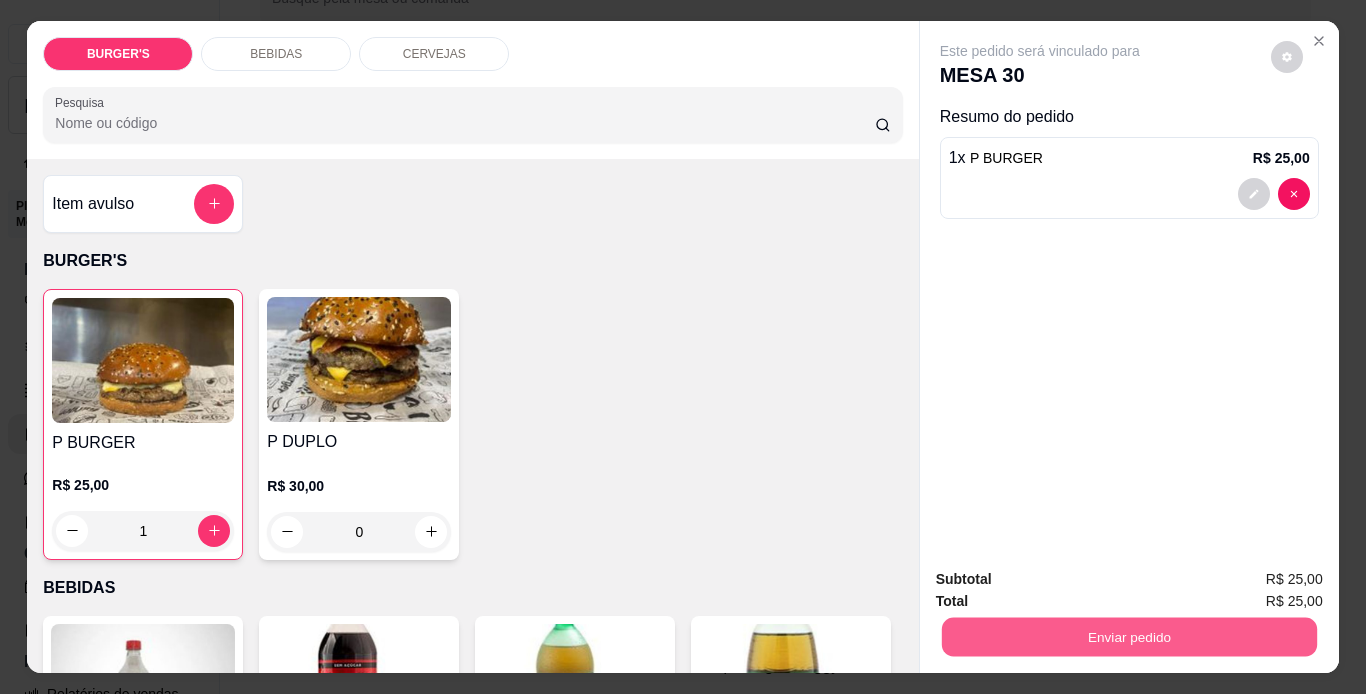 click on "Enviar pedido" at bounding box center [1128, 637] 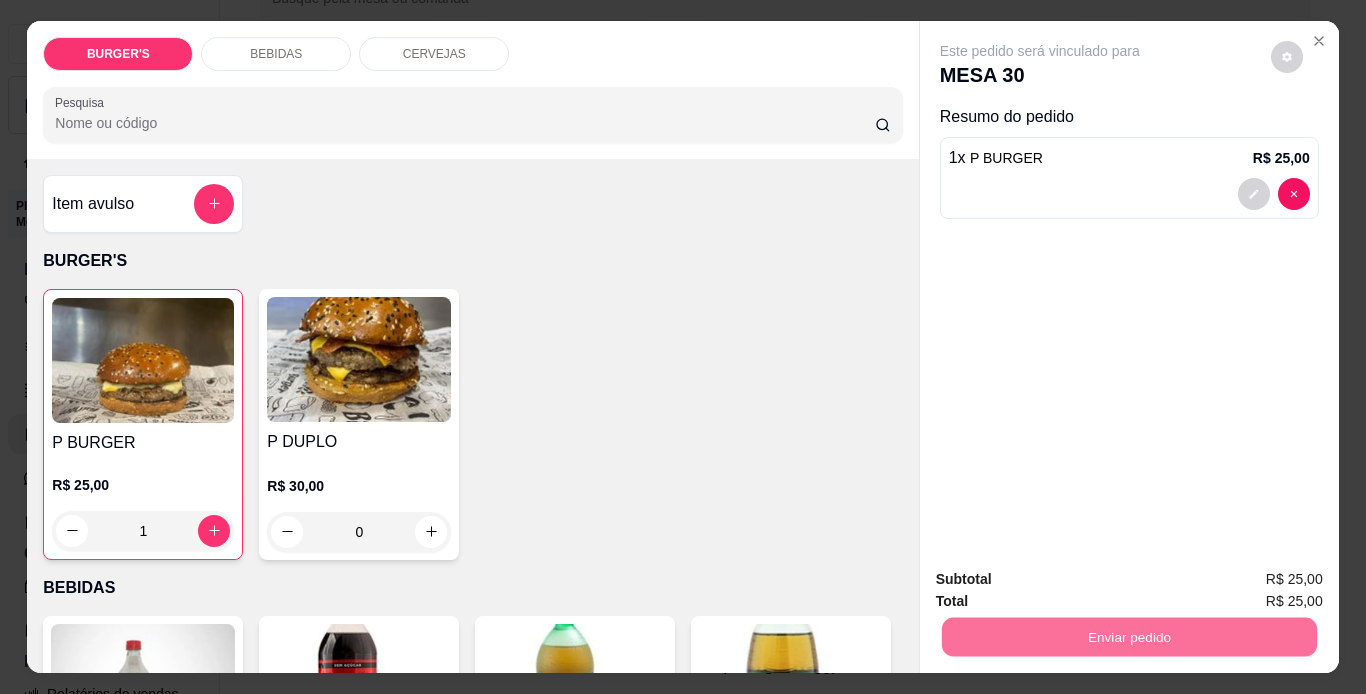 click on "Sim, quero registrar" at bounding box center (1253, 580) 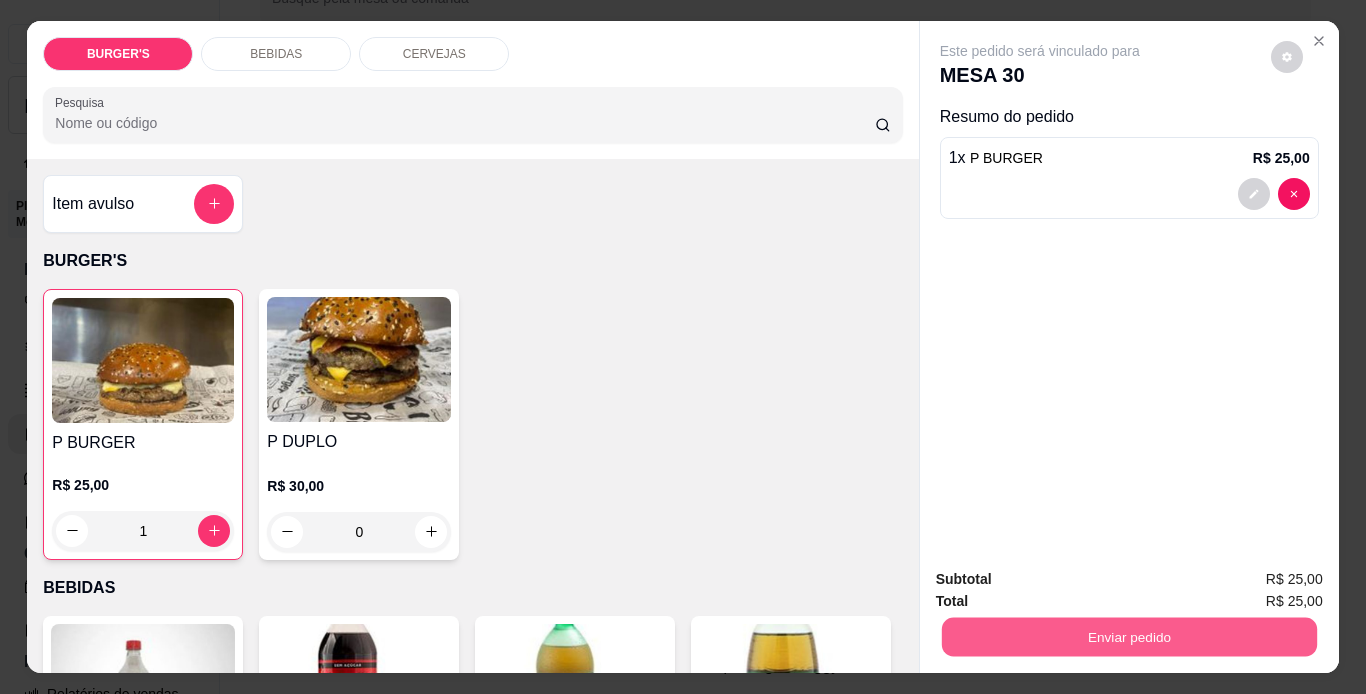 click on "Enviar pedido" at bounding box center [1128, 637] 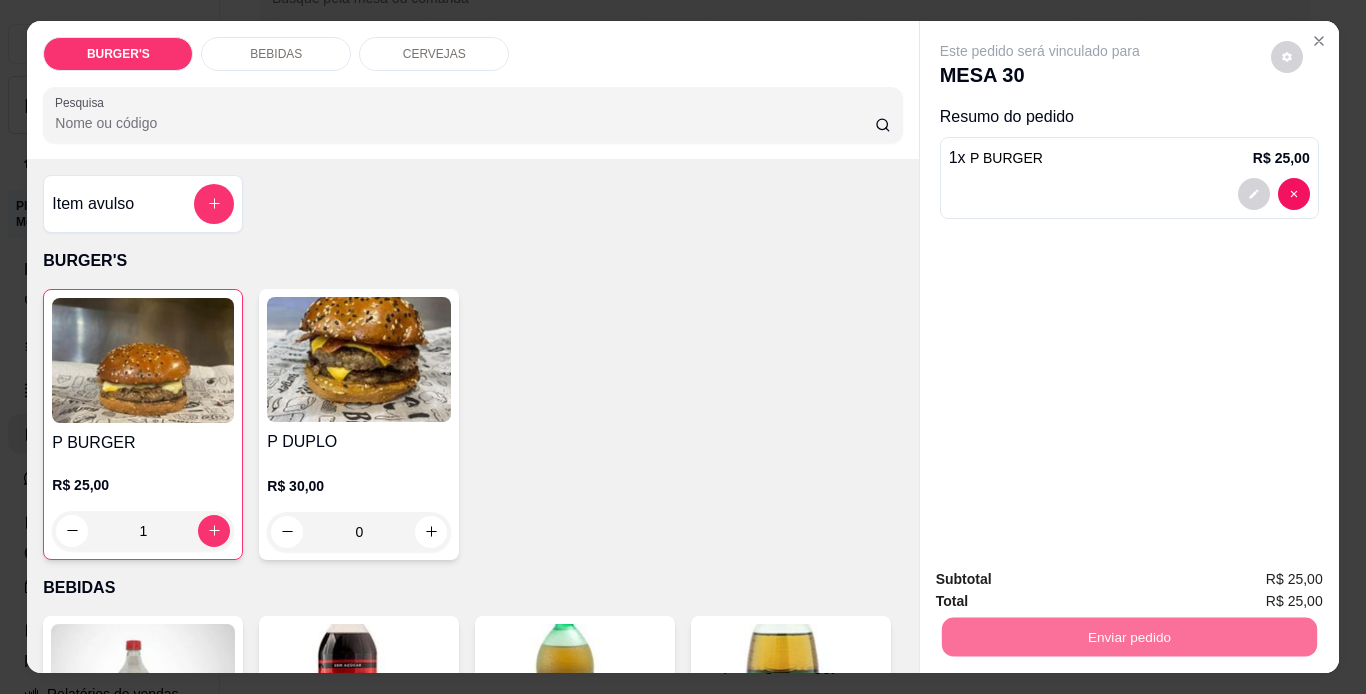 click on "Sim, quero registrar" at bounding box center (1253, 580) 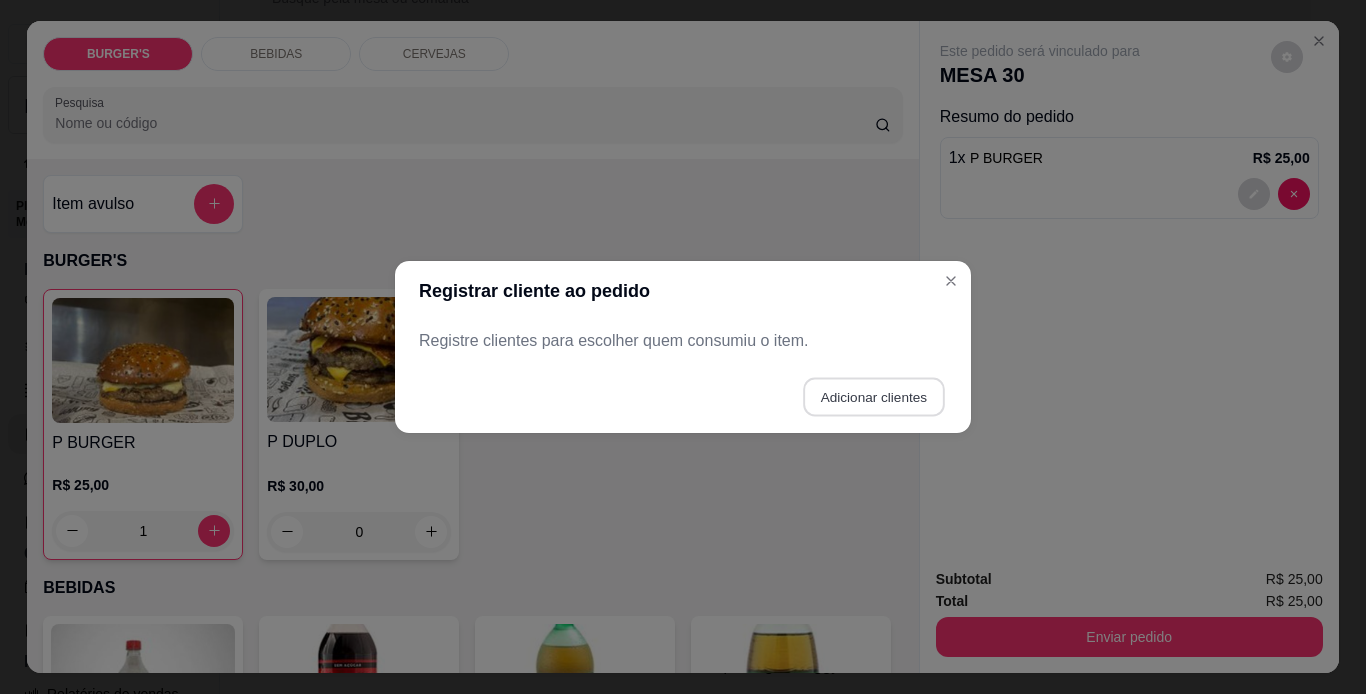click on "Adicionar clientes" at bounding box center [873, 397] 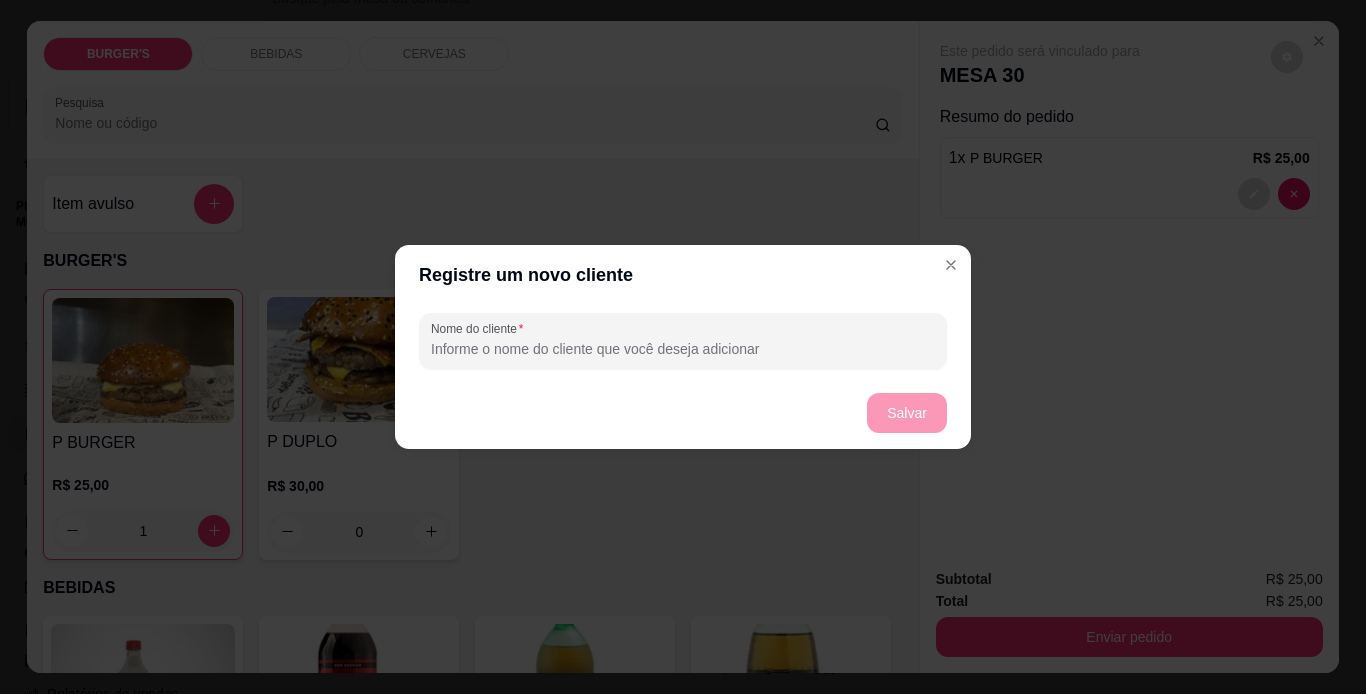 click on "Nome do cliente" at bounding box center (683, 349) 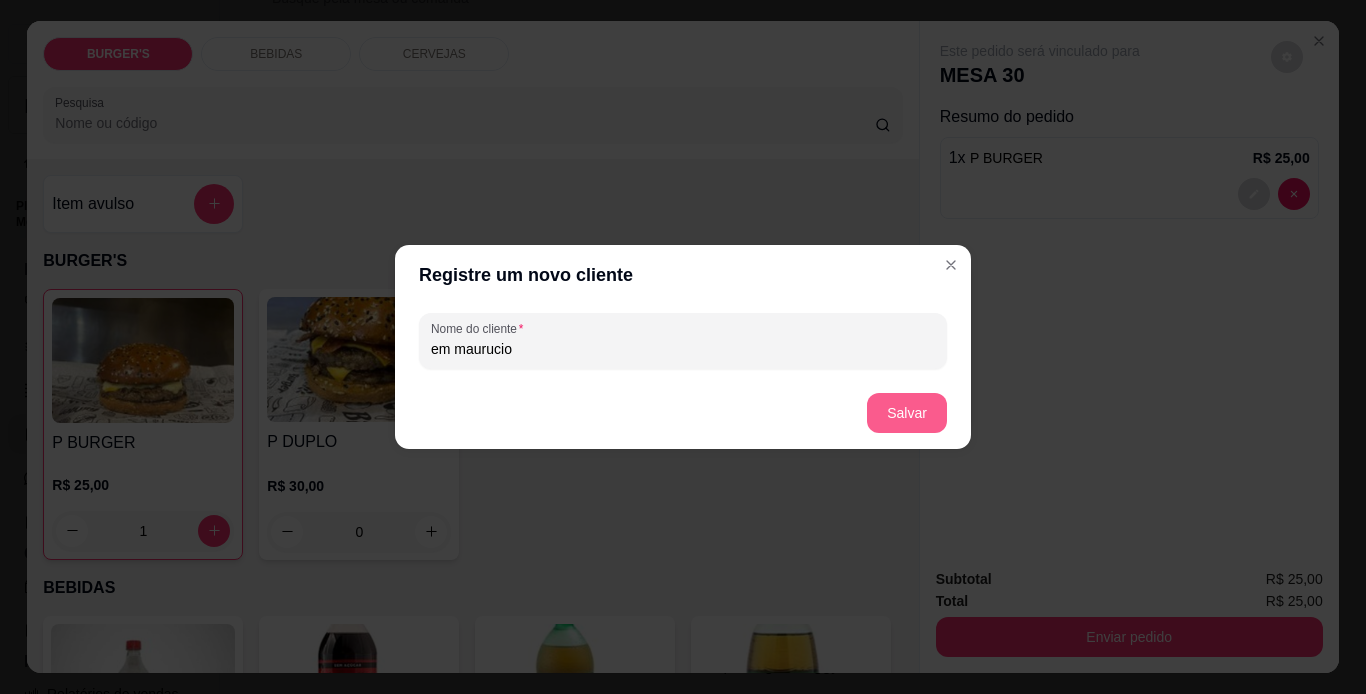 type on "em maurucio" 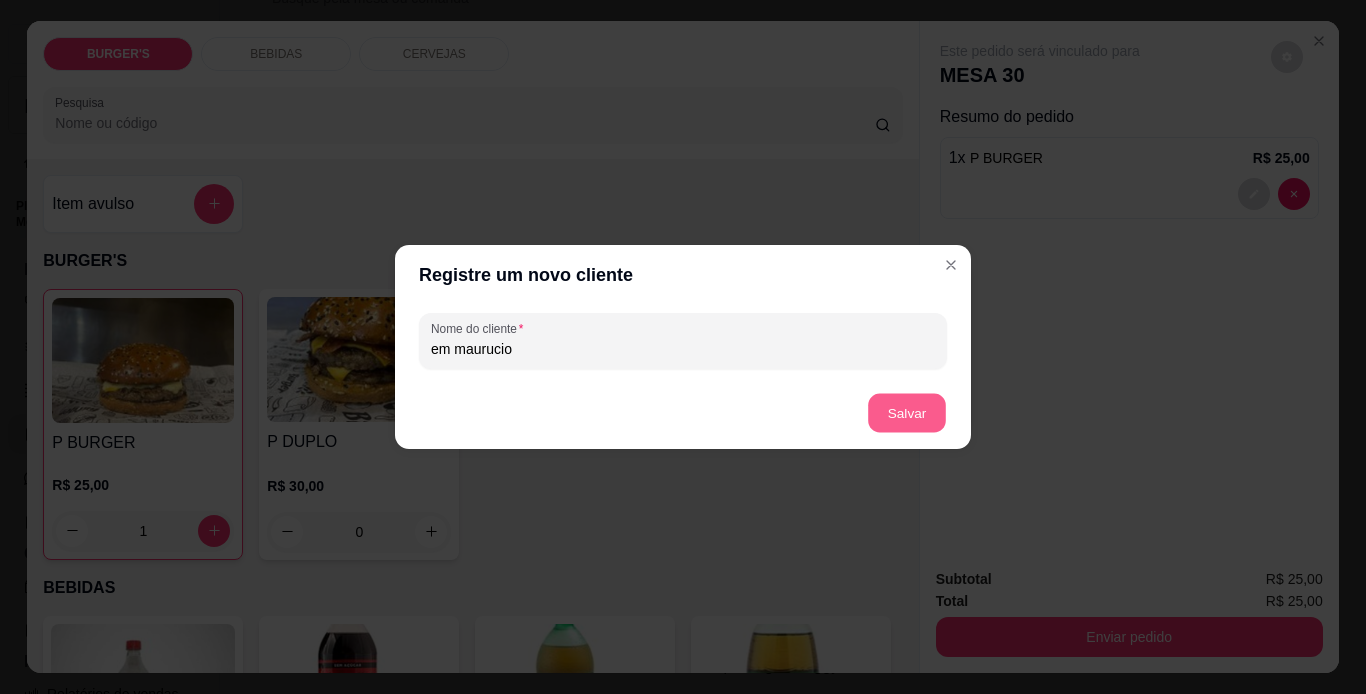 click on "Salvar" at bounding box center [907, 413] 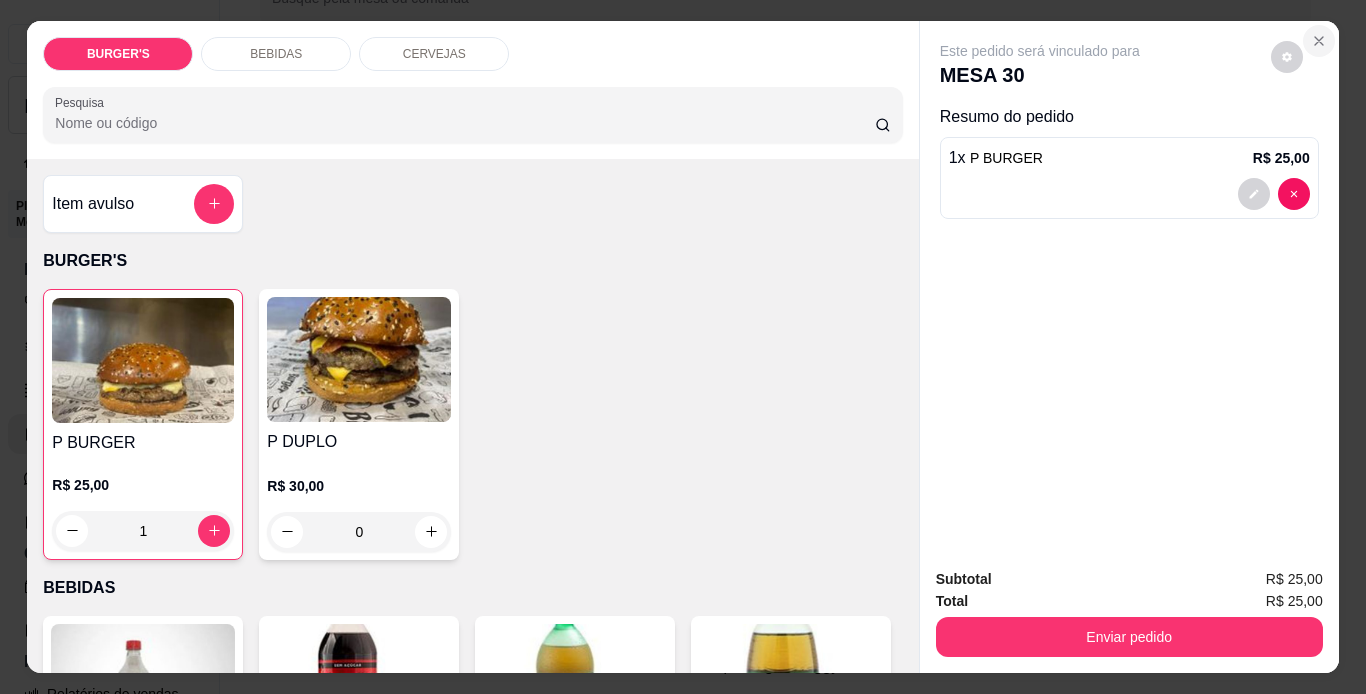 click 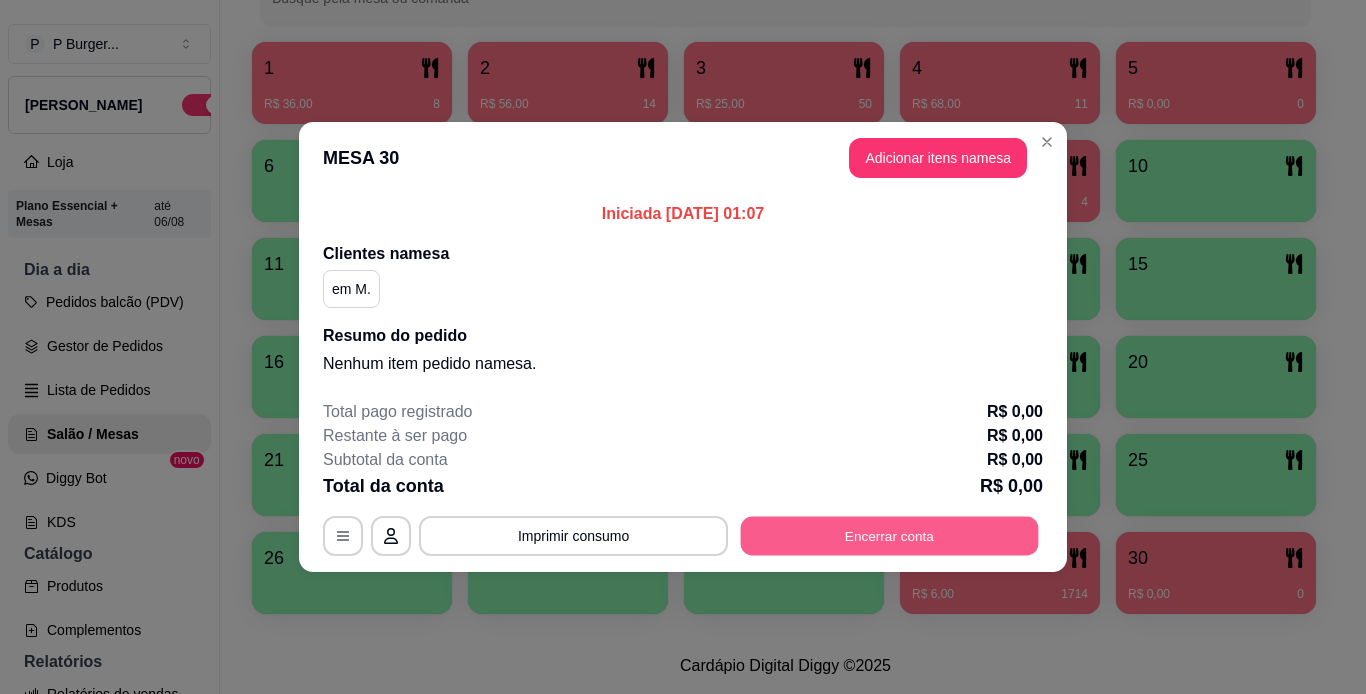 click on "Encerrar conta" at bounding box center [890, 536] 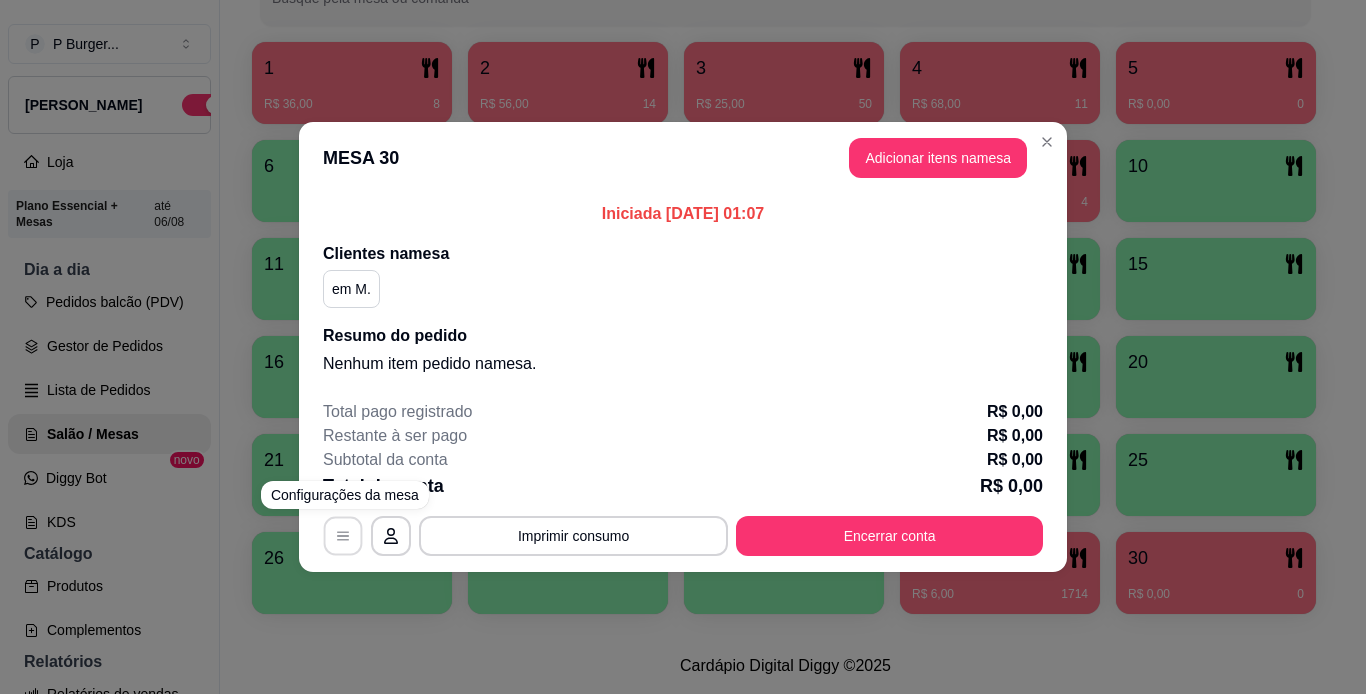 click 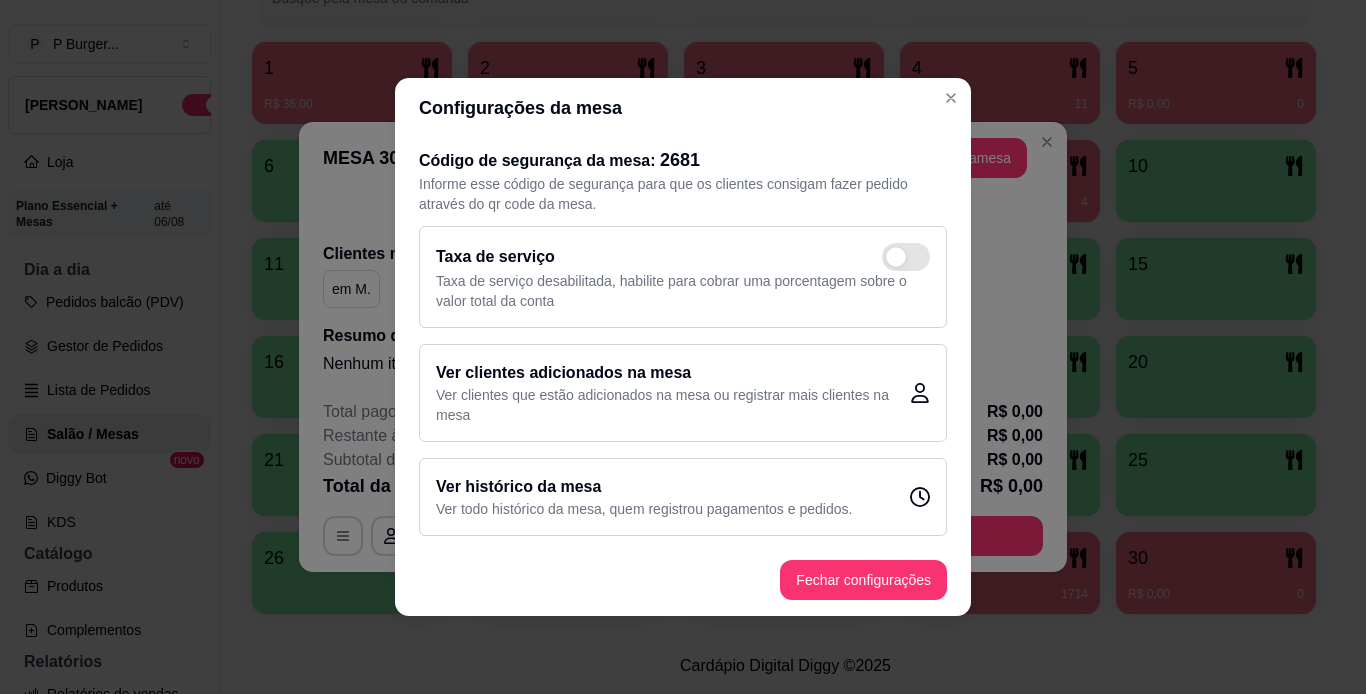 click on "Configurações da mesa" at bounding box center [683, 108] 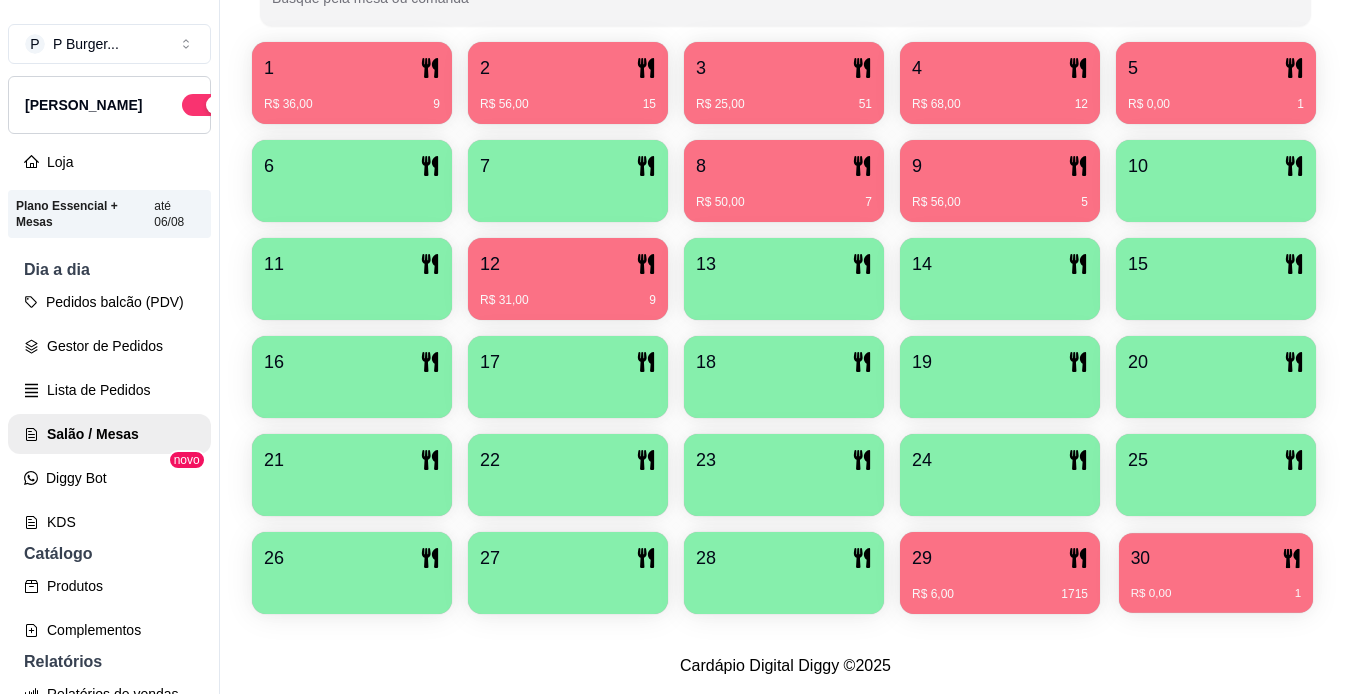 click on "R$ 0,00 1" at bounding box center [1216, 586] 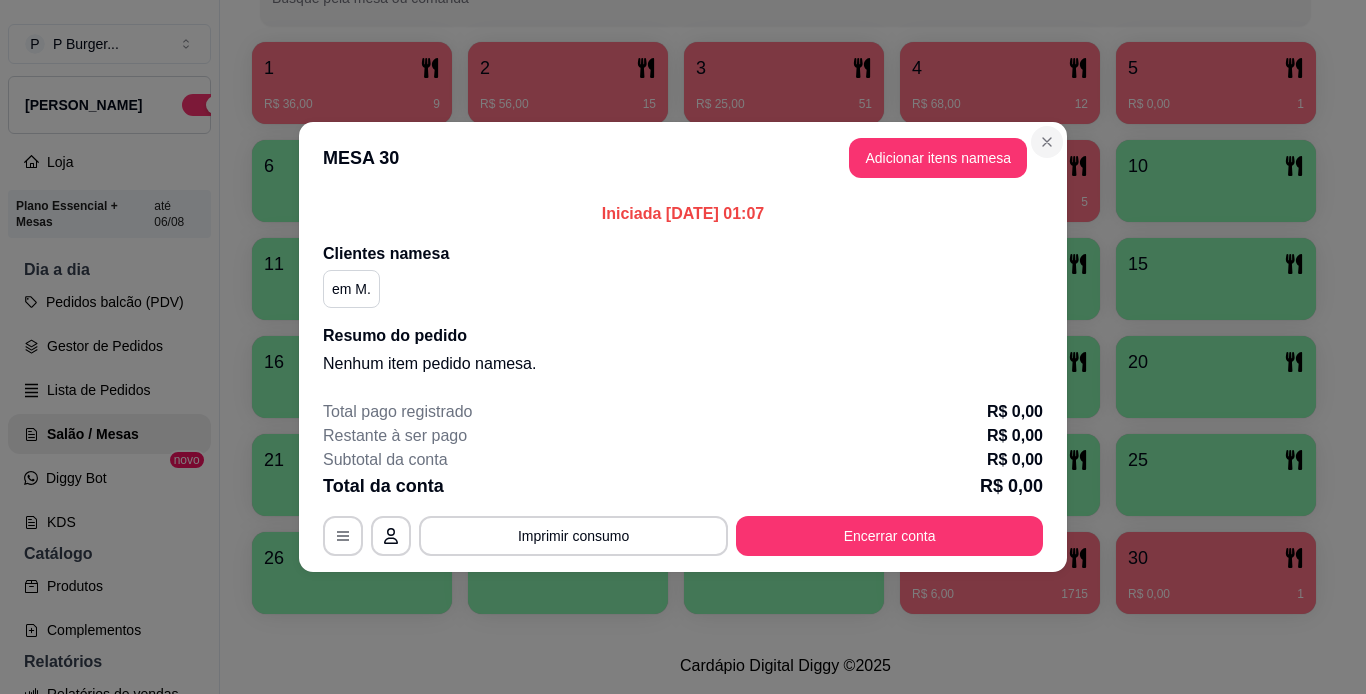 click on "MESA 30 Adicionar itens na  mesa Iniciada   [DATE] 01:07 Clientes na  mesa em M. Resumo do pedido Nenhum item pedido na  mesa . Total pago registrado R$ 0,00 Restante à ser pago R$ 0,00 Subtotal da conta R$ 0,00 Total da conta R$ 0,00 MESA  30 Tempo de permanência:   1  minutos Cod. Segurança:   2681 Qtd. de Pedidos:   0 Clientes da mesa:   em maurucio  -  ** CONSUMO ** ** TOTAL ** Subtotal 0,00 Total 0,00 Imprimir consumo Encerrar conta" at bounding box center (683, 347) 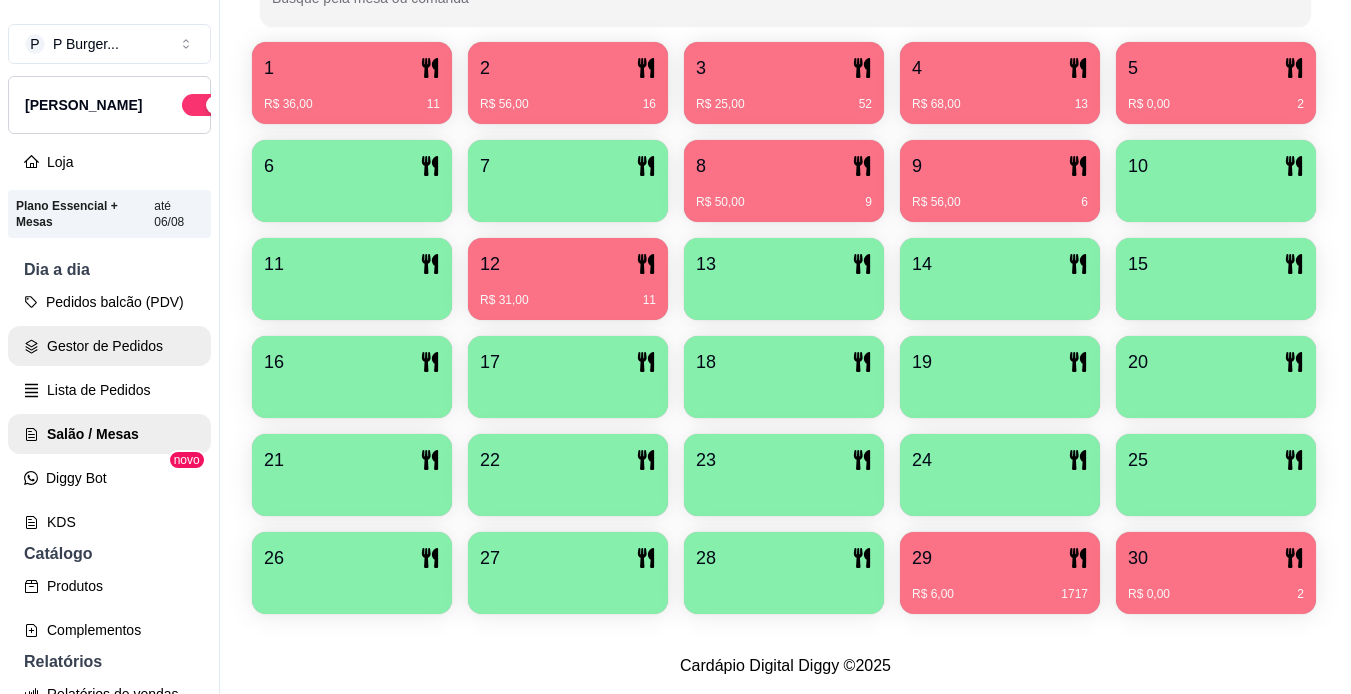 click on "Gestor de Pedidos" at bounding box center [109, 346] 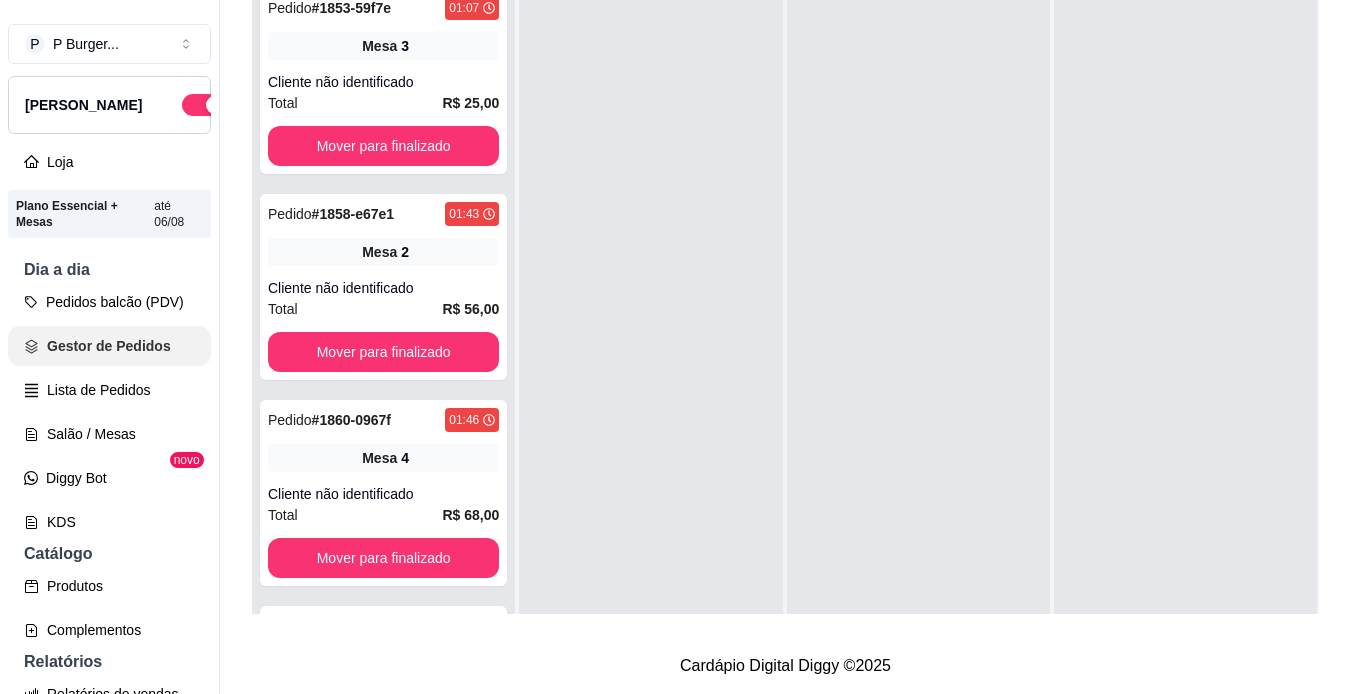 scroll, scrollTop: 0, scrollLeft: 0, axis: both 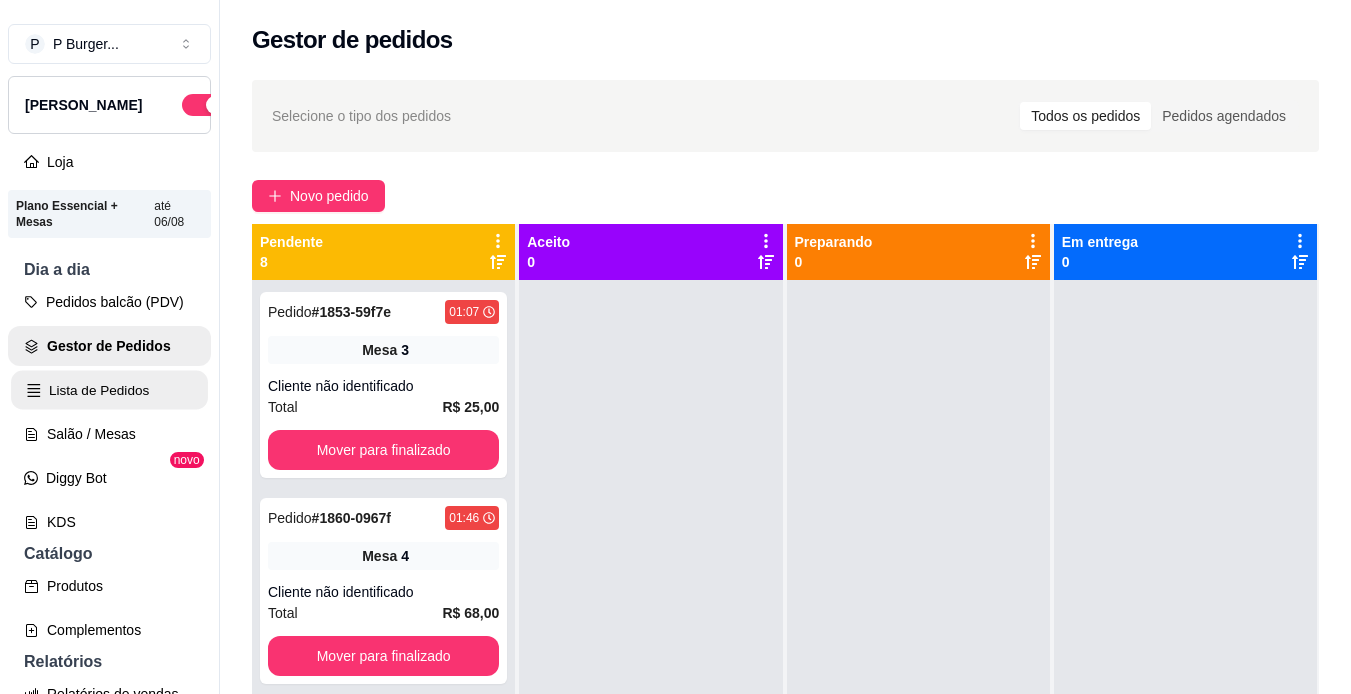 click on "Lista de Pedidos" at bounding box center [109, 390] 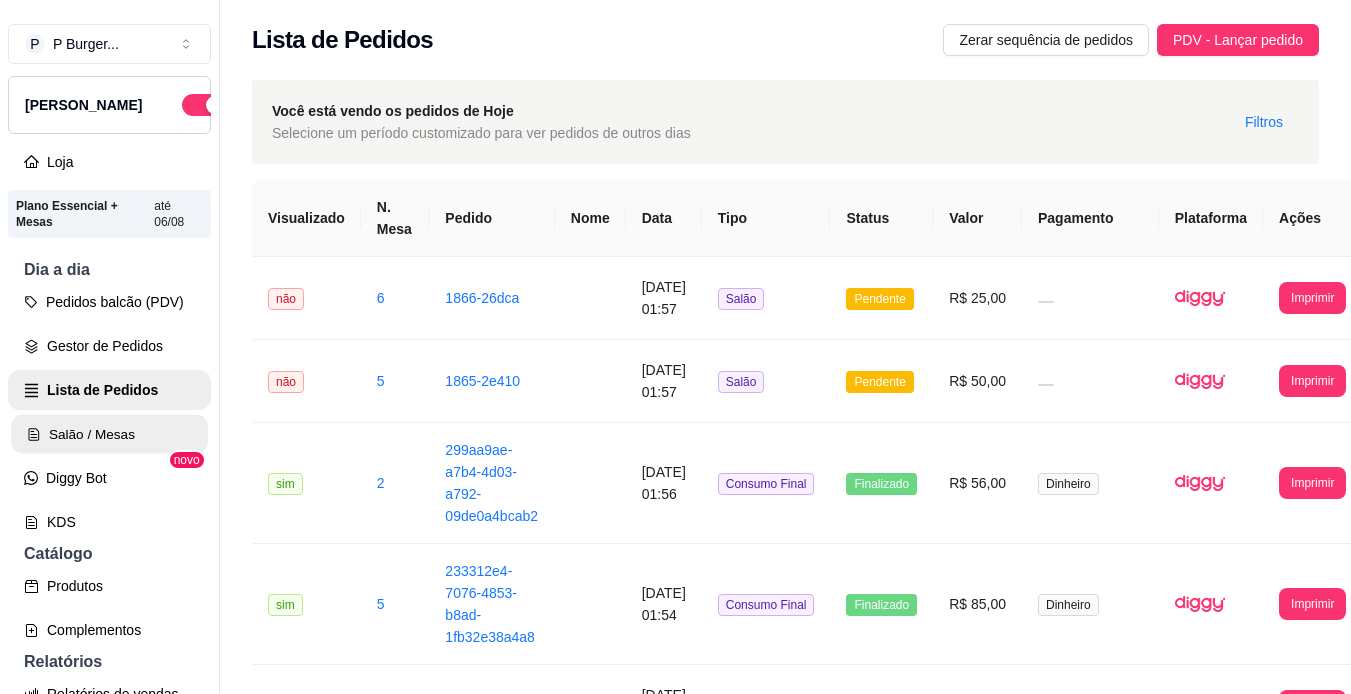 click on "Salão / Mesas" at bounding box center [109, 434] 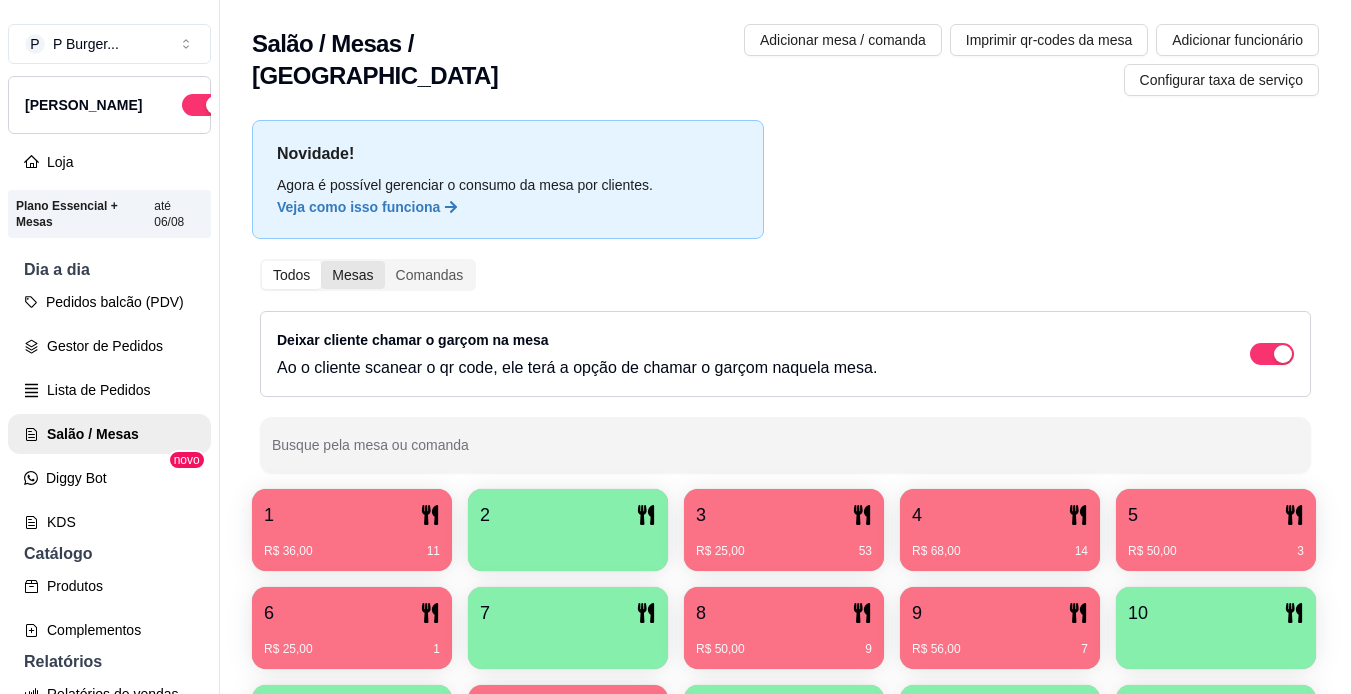 click on "Mesas" at bounding box center (352, 275) 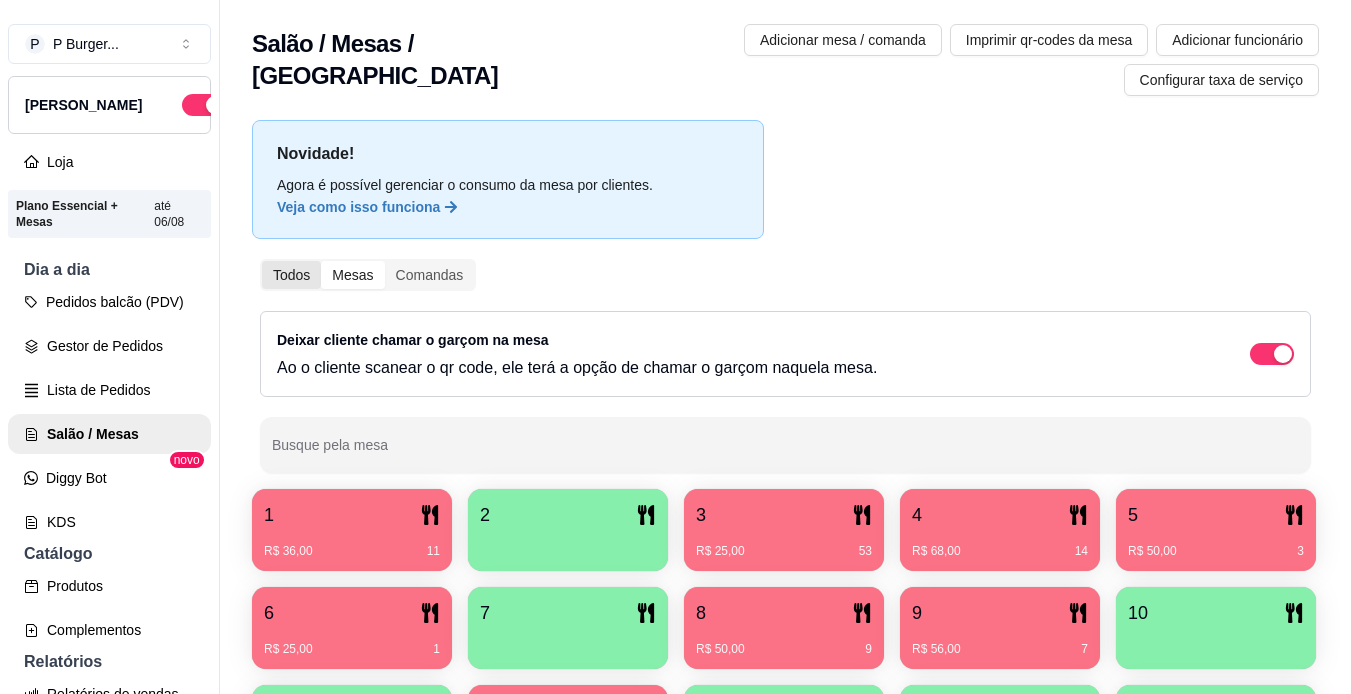click on "Todos" at bounding box center (291, 275) 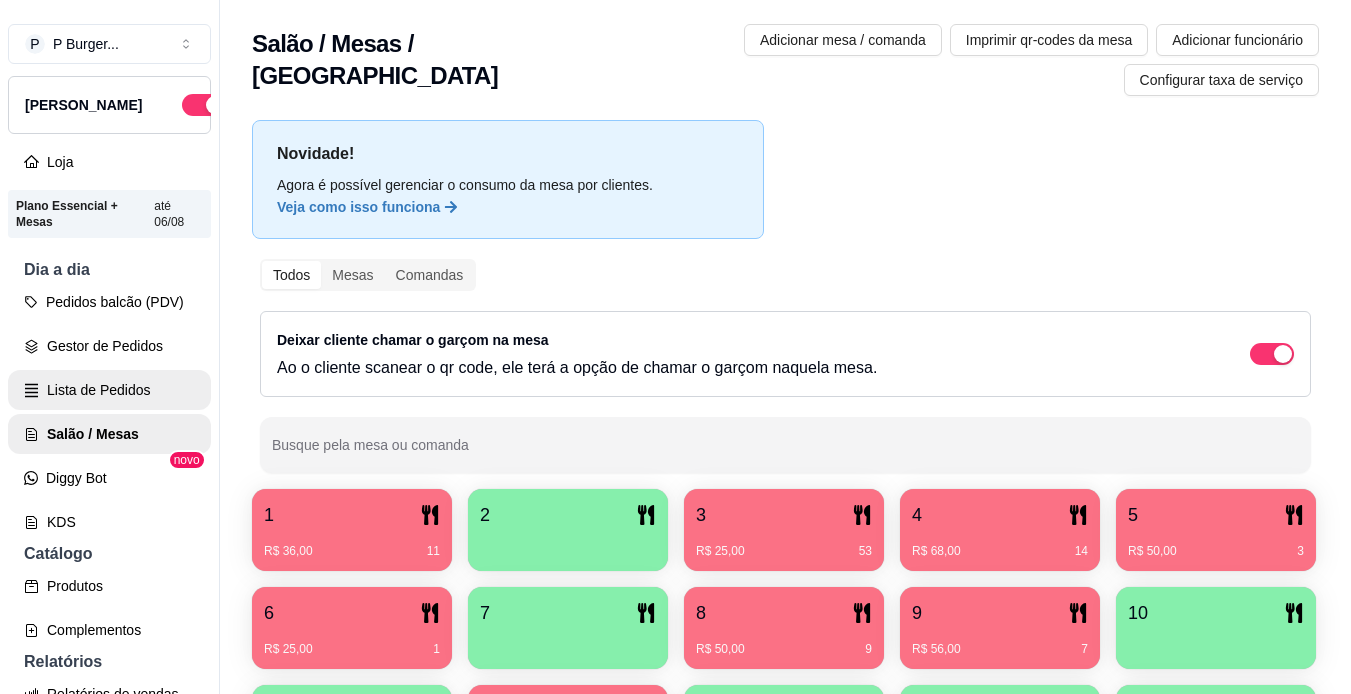 click on "Lista de Pedidos" at bounding box center [109, 390] 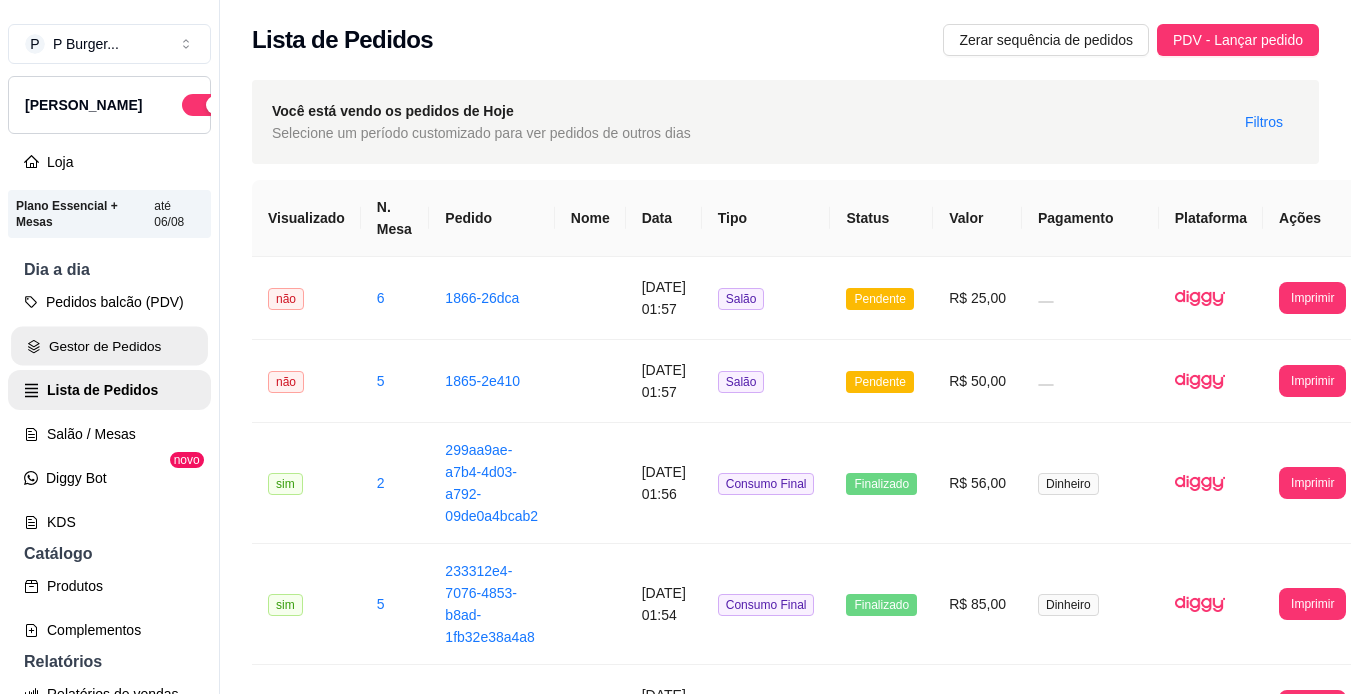 click on "Gestor de Pedidos" at bounding box center (109, 346) 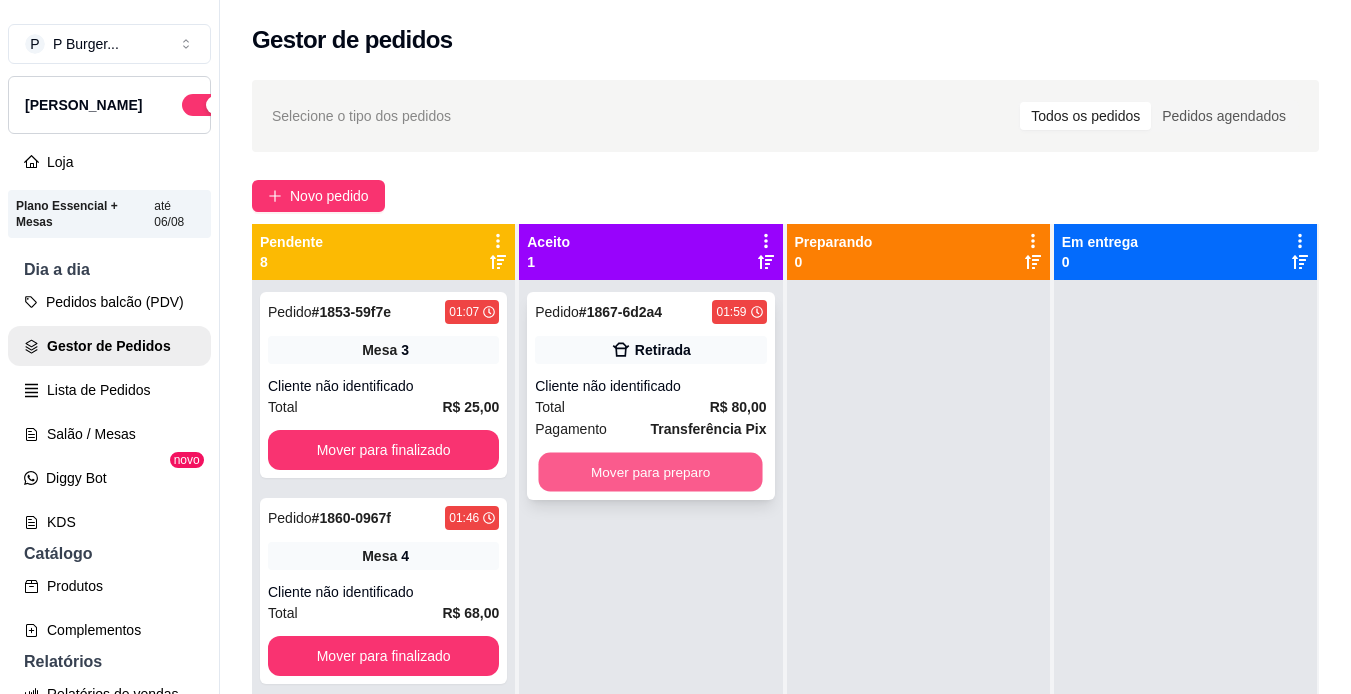 click on "Mover para preparo" at bounding box center [651, 472] 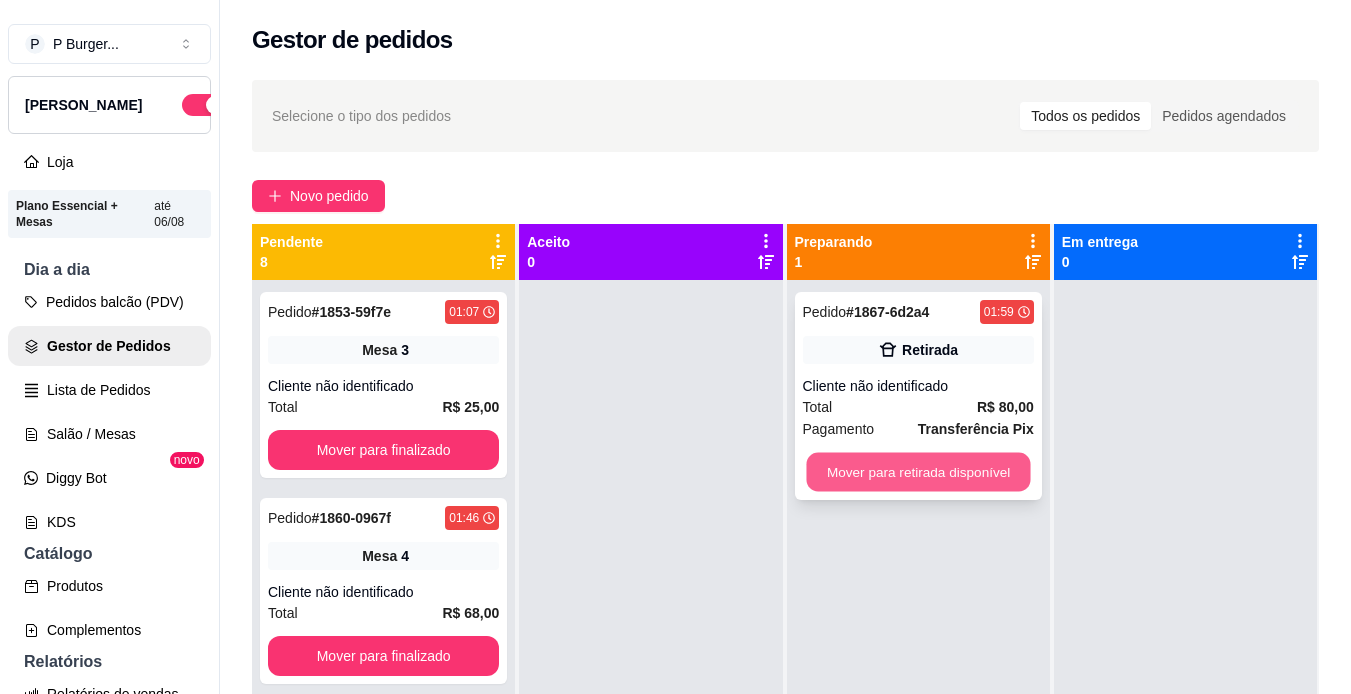 click on "Mover para retirada disponível" at bounding box center (918, 472) 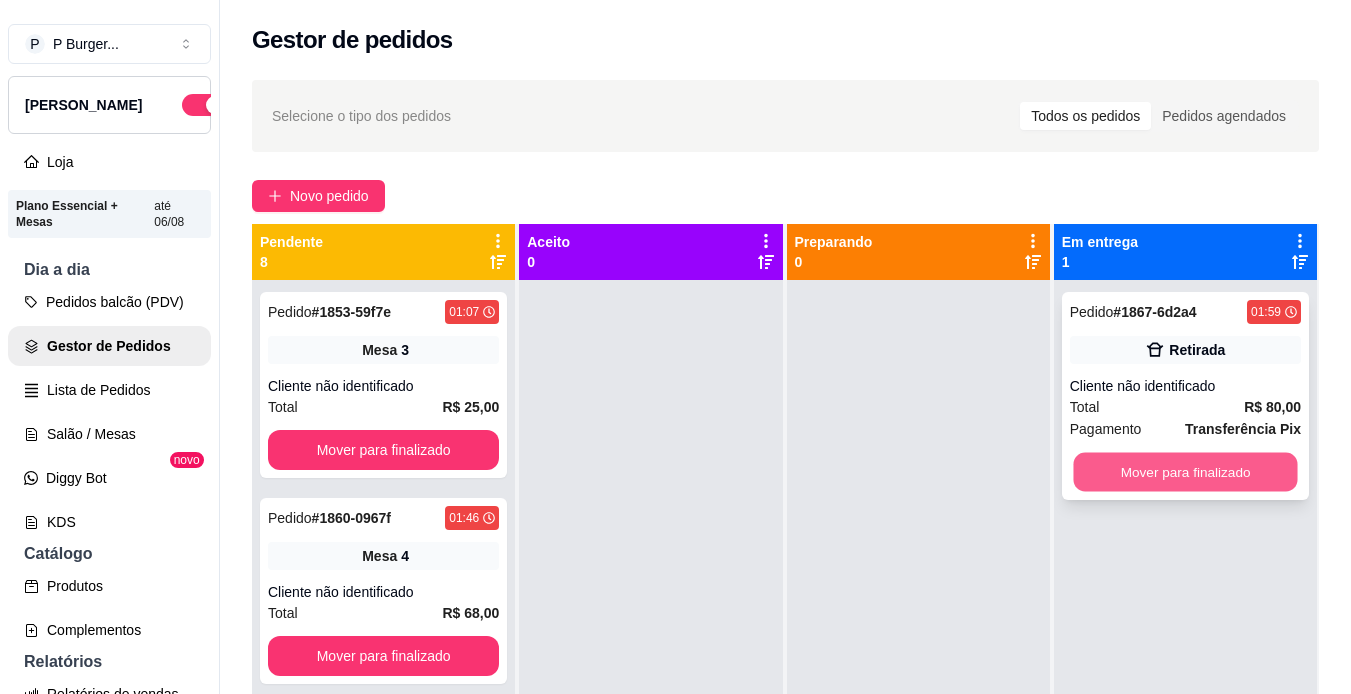 click on "Mover para finalizado" at bounding box center (1185, 472) 